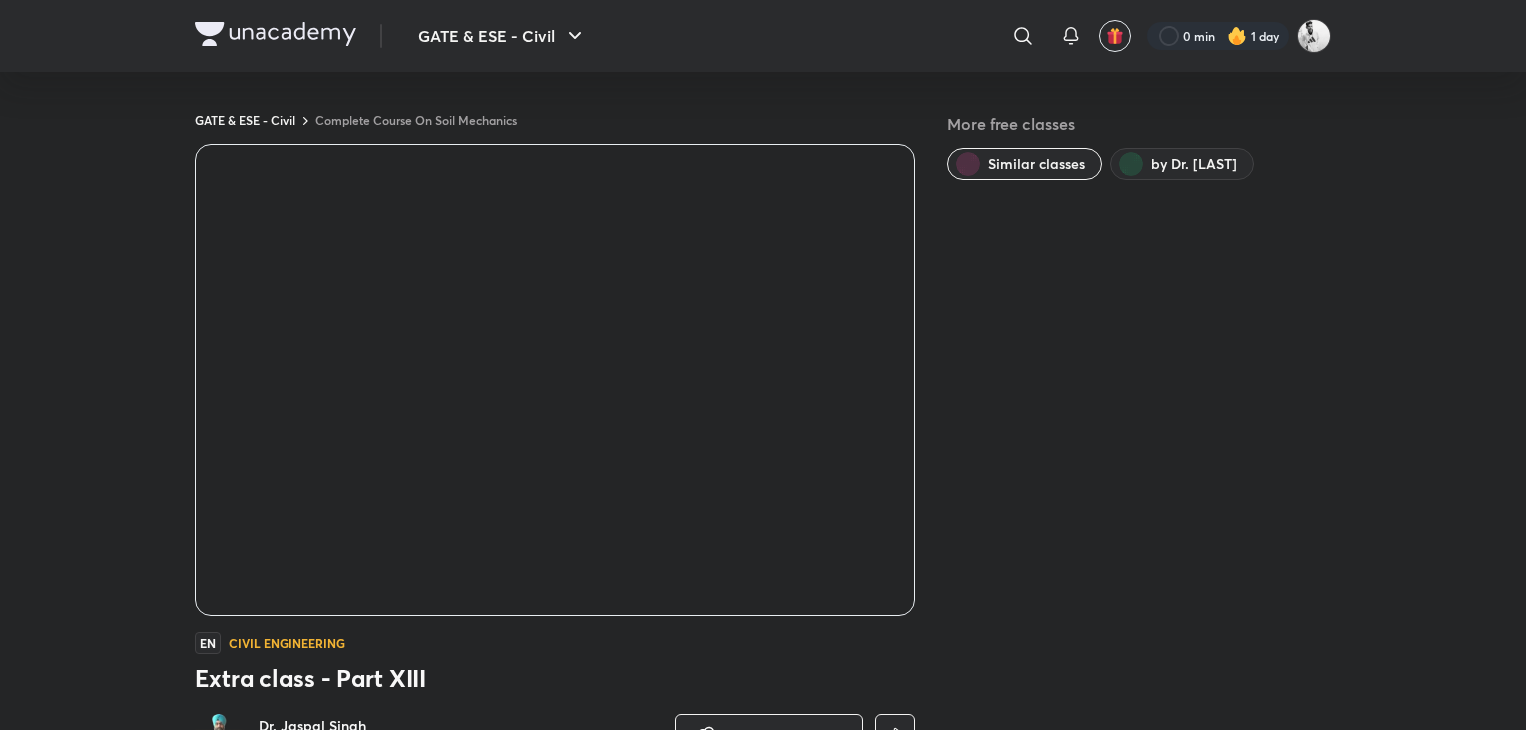 scroll, scrollTop: 0, scrollLeft: 0, axis: both 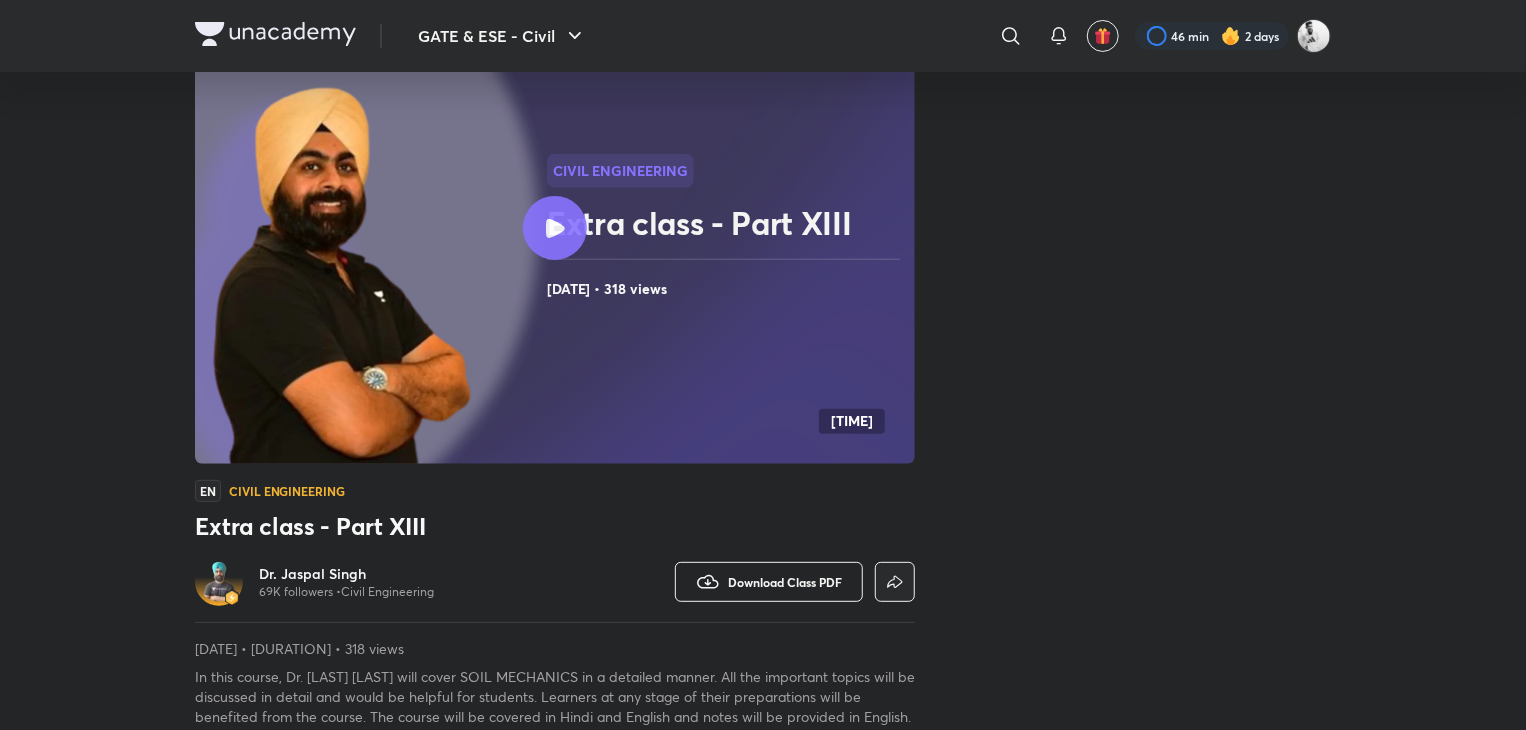 click on "Download Class PDF" at bounding box center [769, 582] 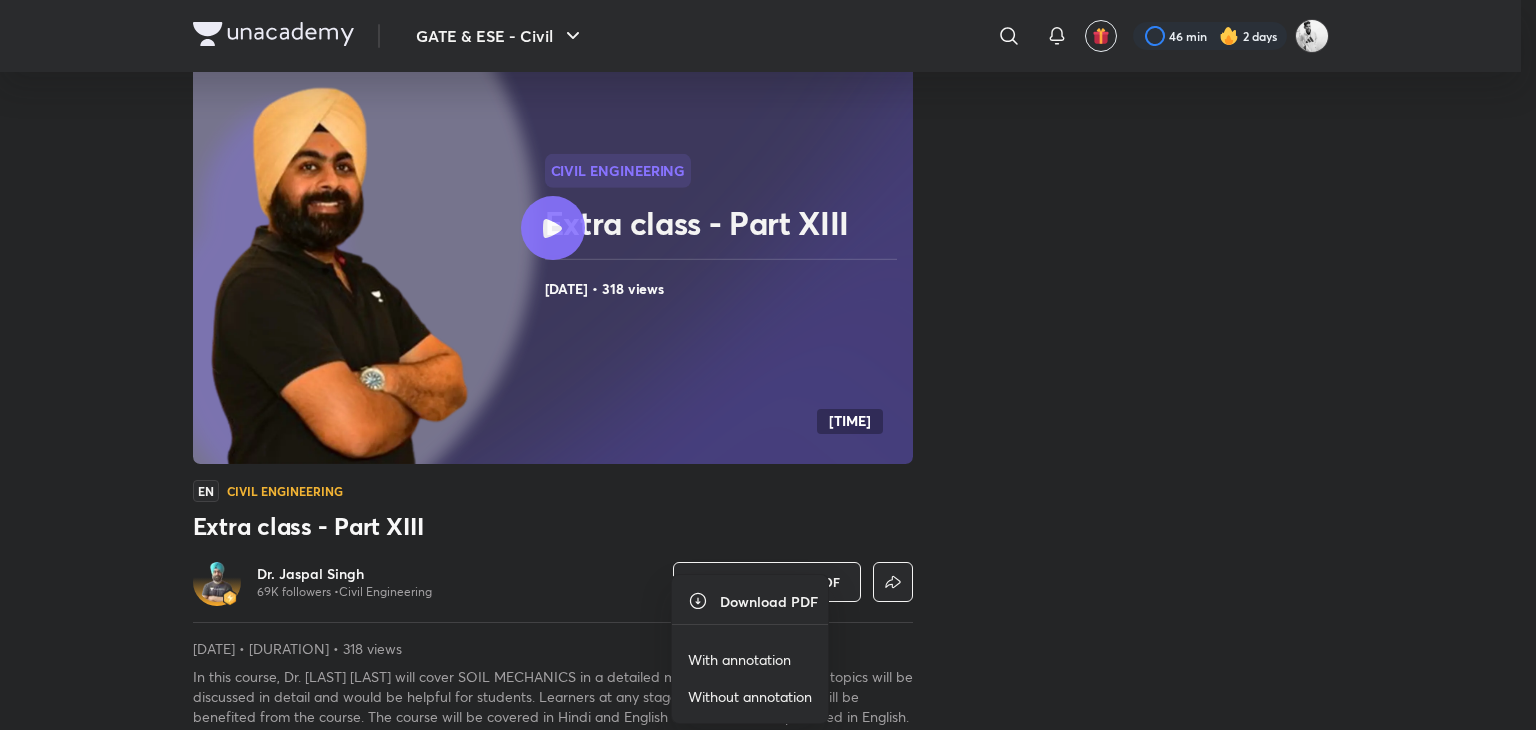 click on "With annotation" at bounding box center (739, 659) 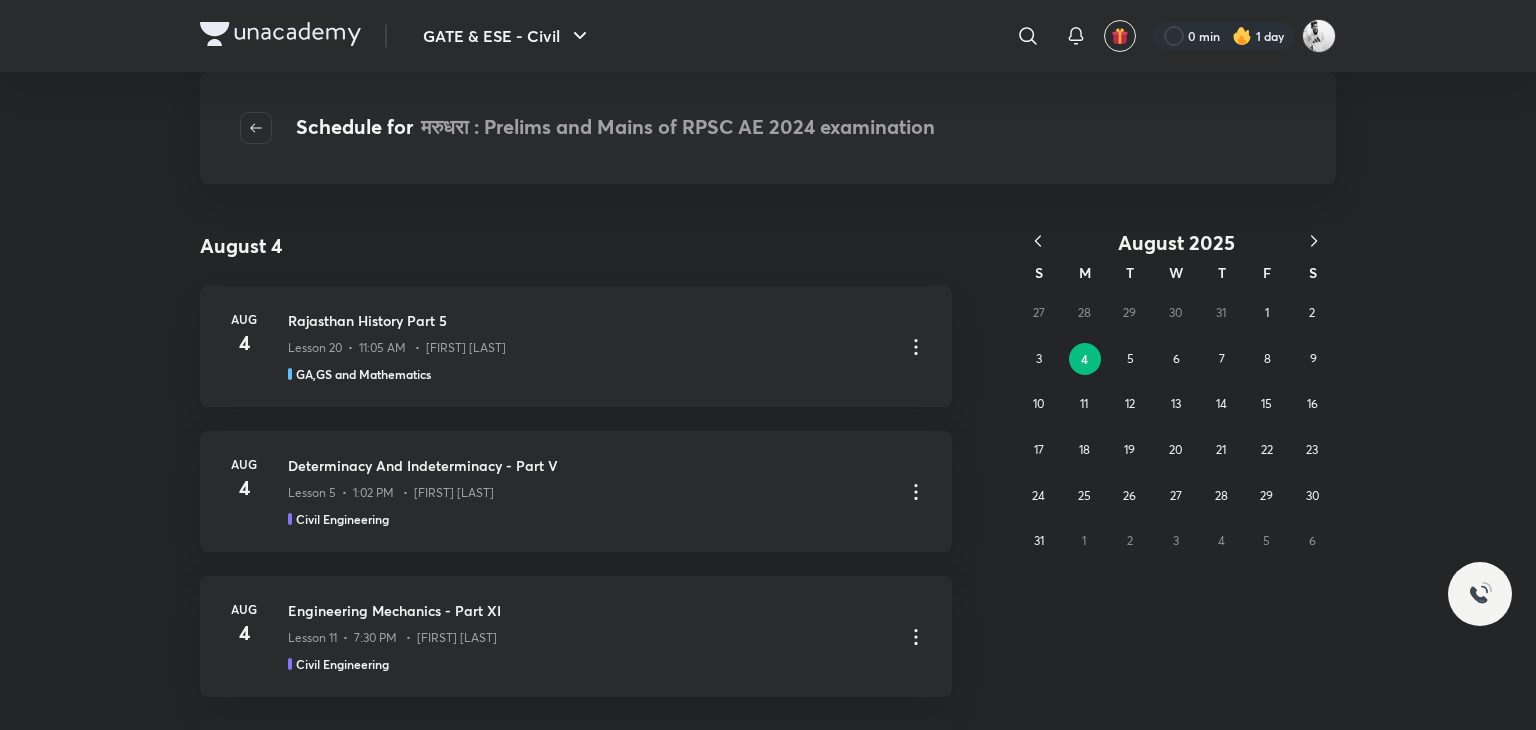 scroll, scrollTop: 0, scrollLeft: 0, axis: both 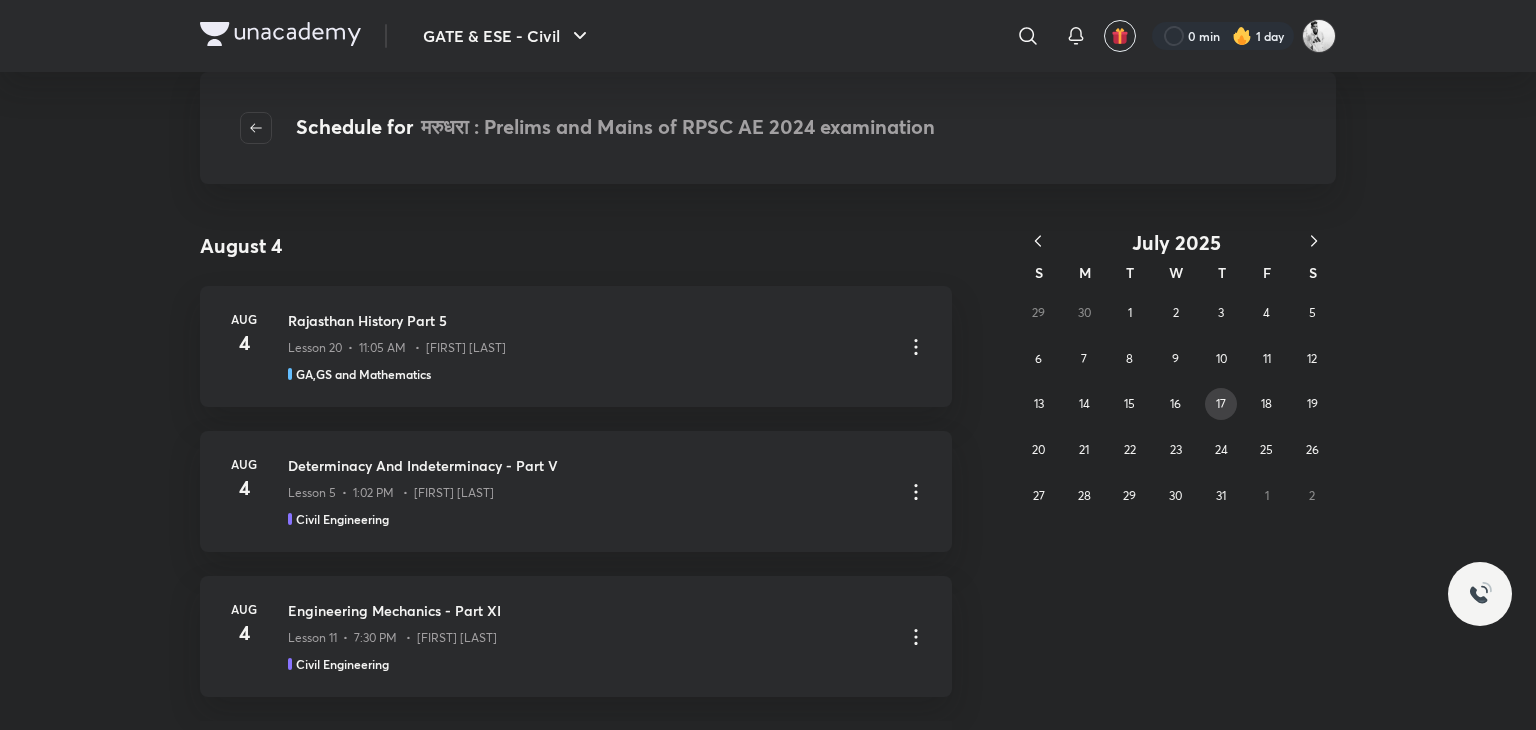 click on "17" at bounding box center (1221, 403) 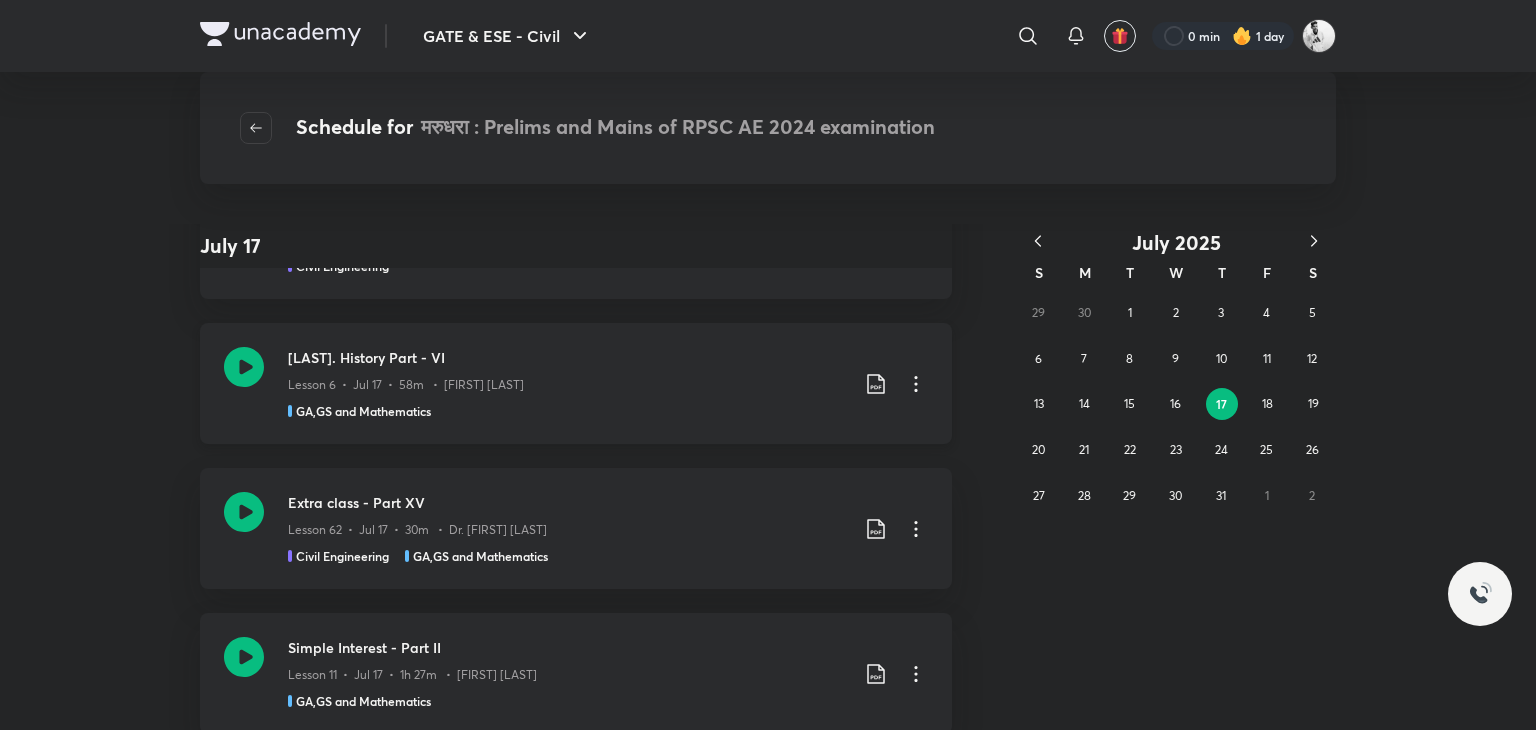 scroll, scrollTop: 132, scrollLeft: 0, axis: vertical 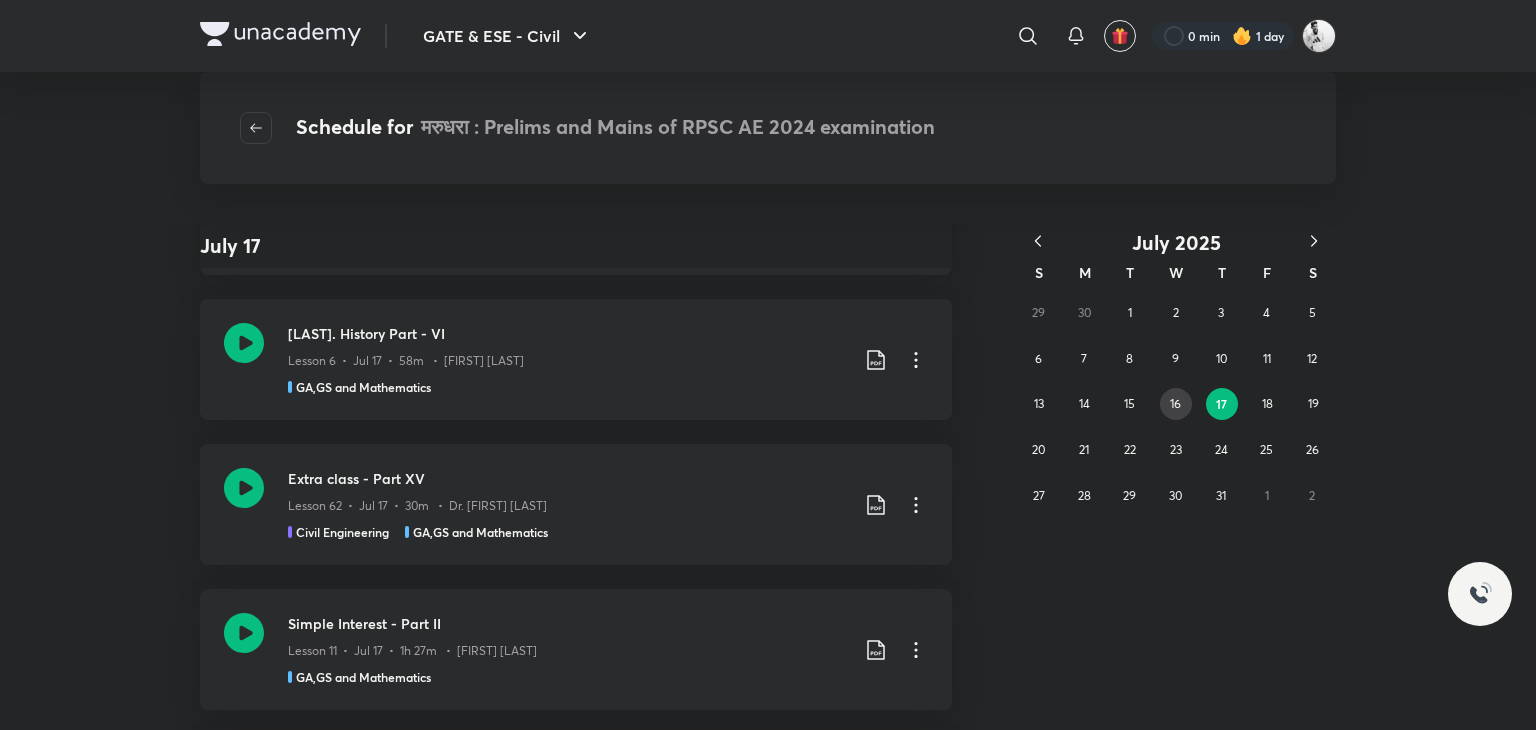 click on "16" at bounding box center [1175, 403] 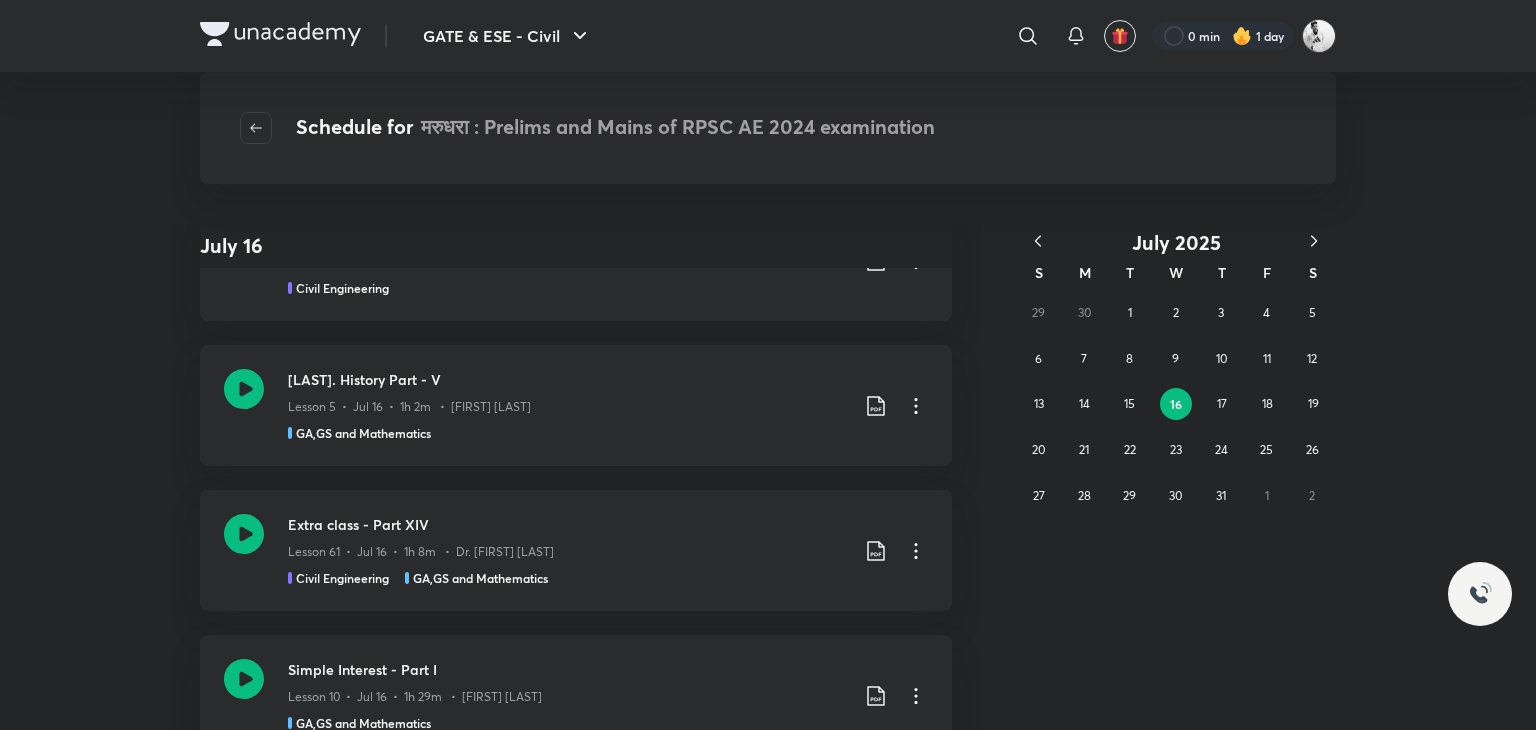 scroll, scrollTop: 87, scrollLeft: 0, axis: vertical 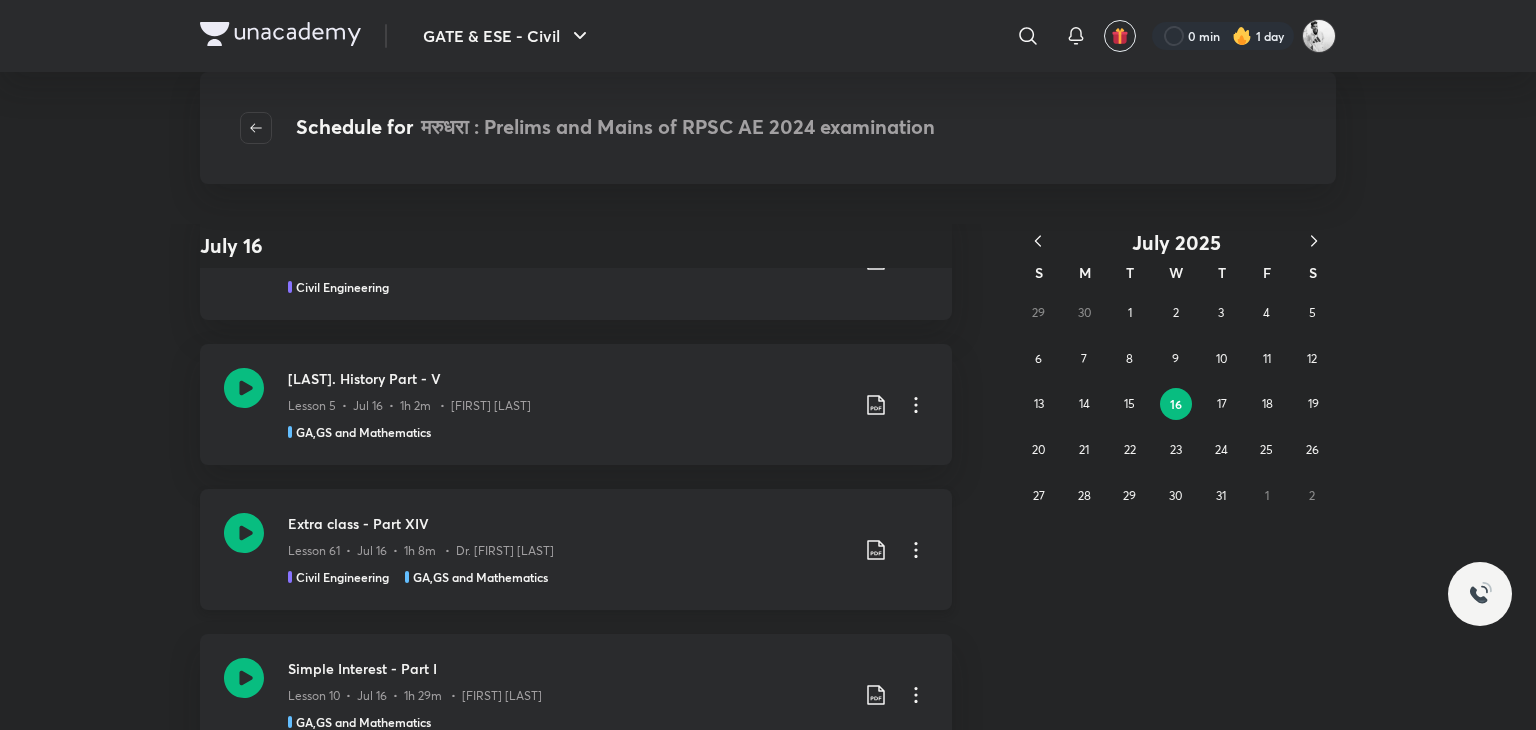 click 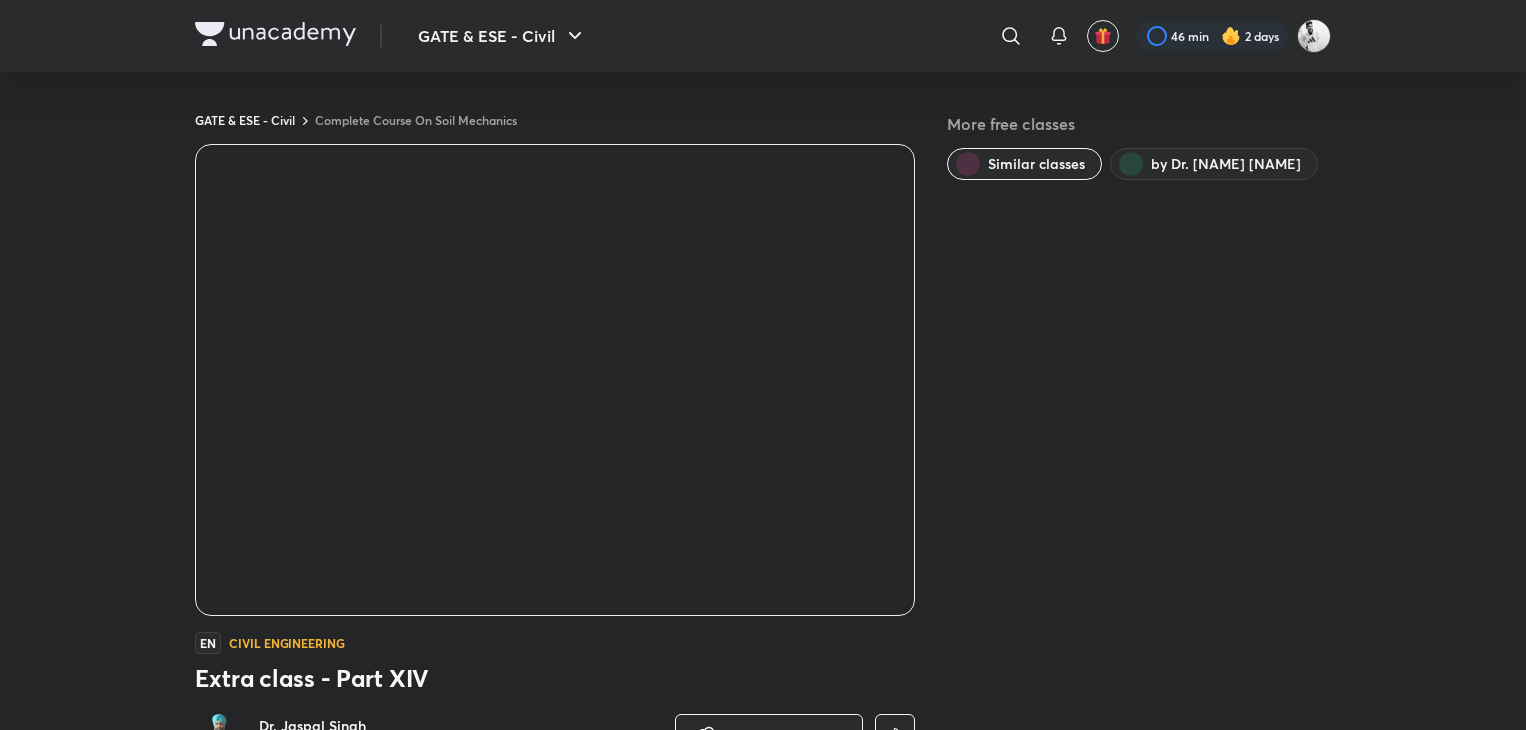 scroll, scrollTop: 0, scrollLeft: 0, axis: both 